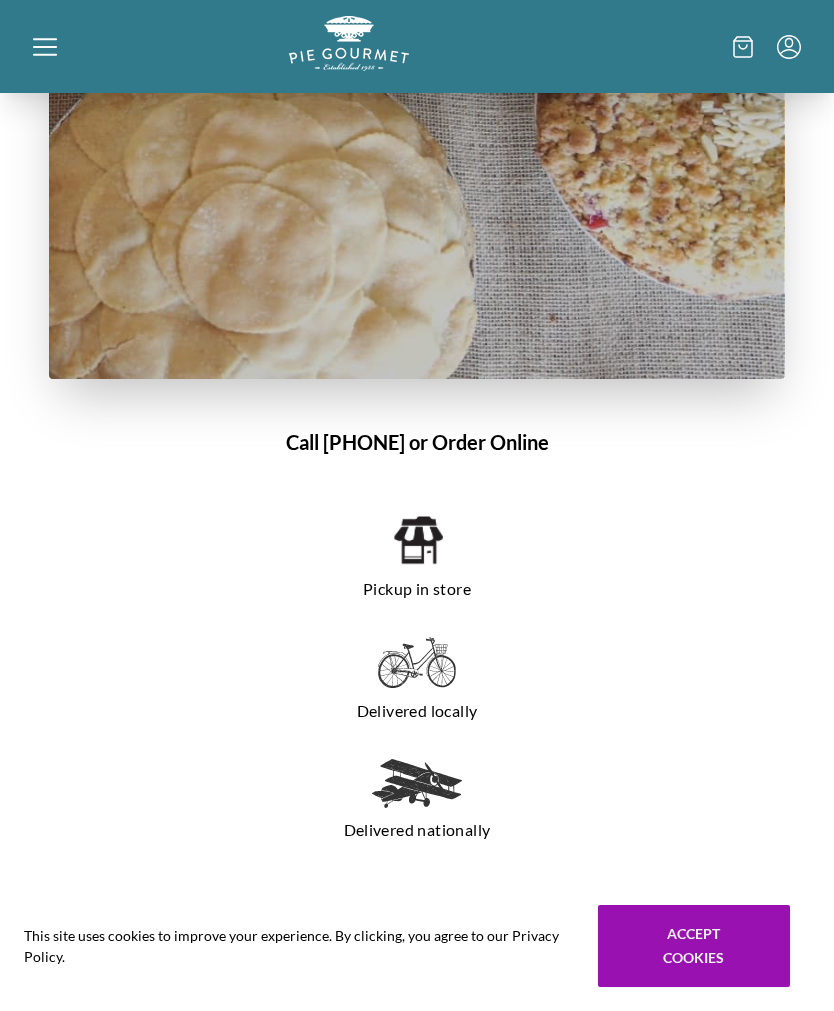 scroll, scrollTop: 0, scrollLeft: 0, axis: both 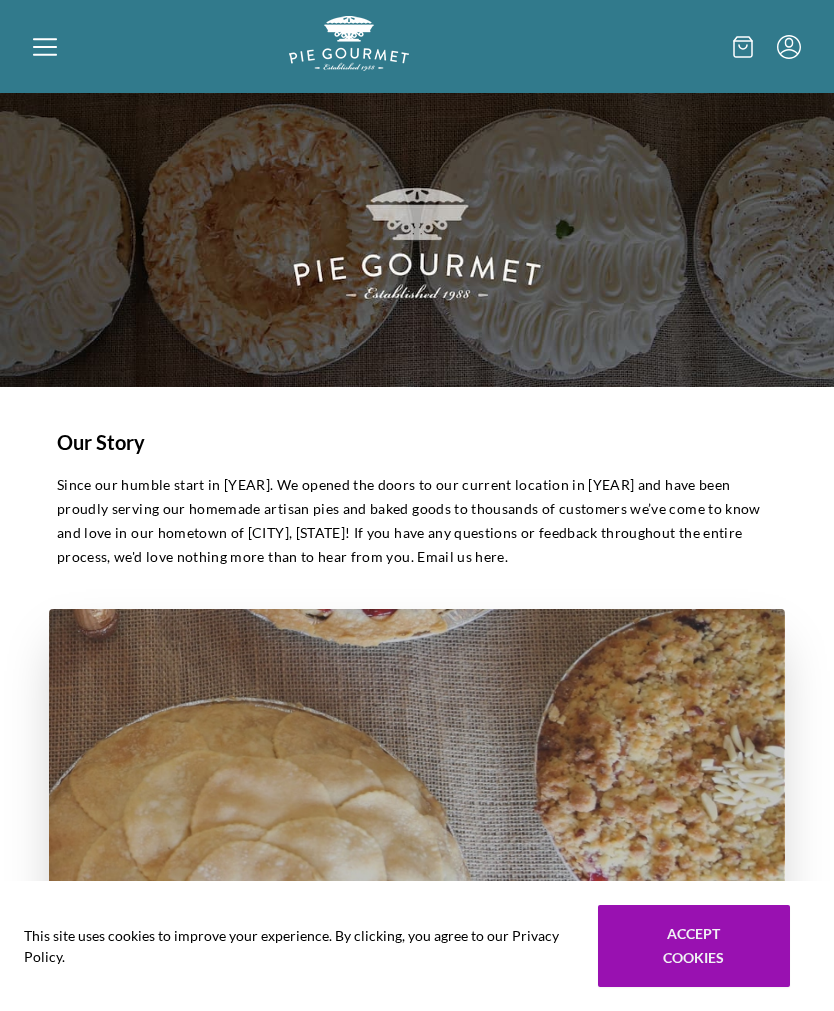 click at bounding box center (45, 47) 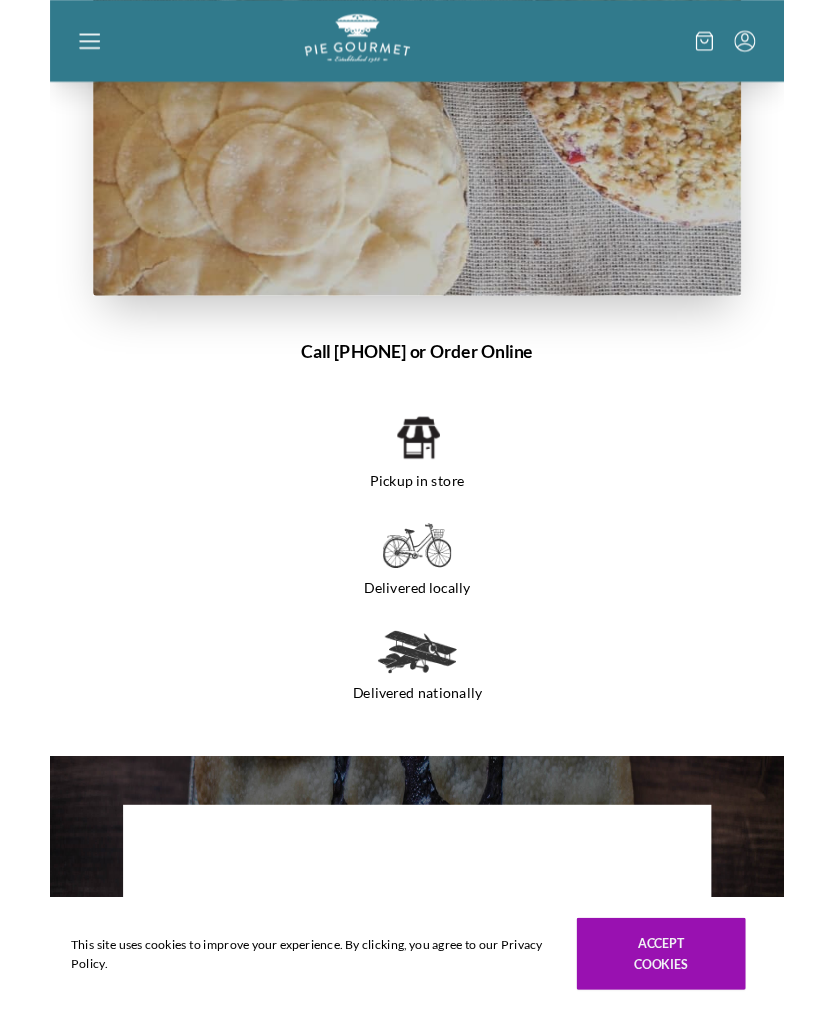 scroll, scrollTop: 1366, scrollLeft: 0, axis: vertical 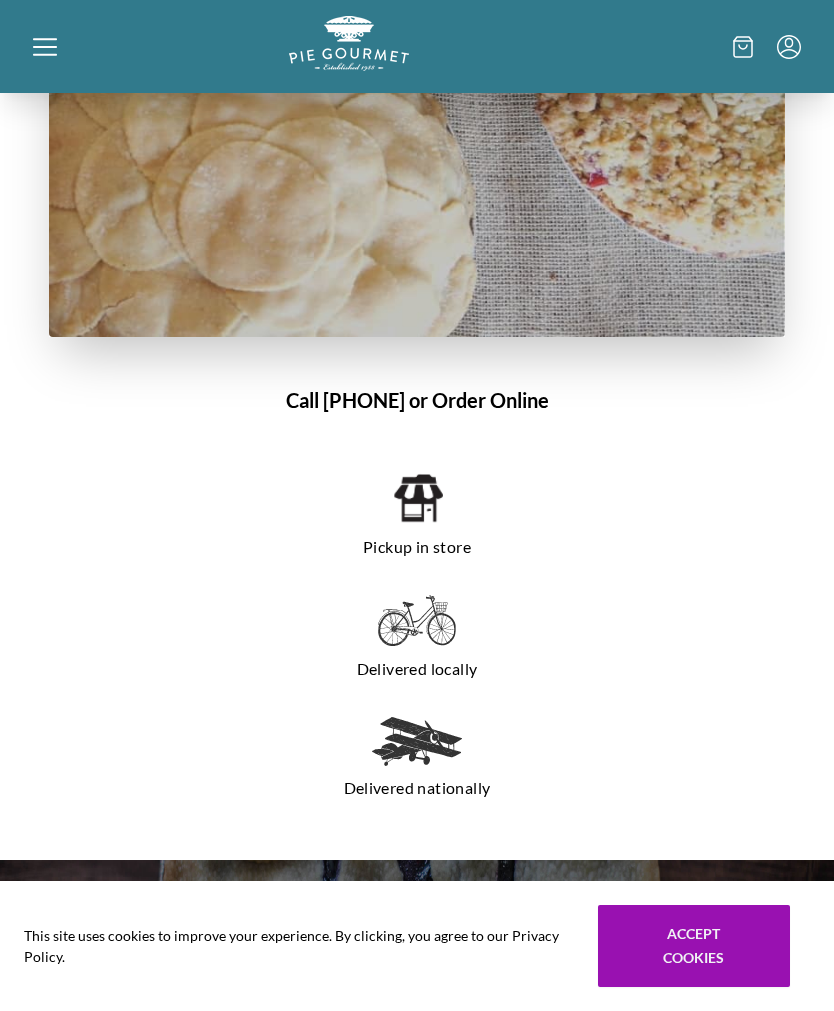 click on "Home Shop" at bounding box center (417, 505) 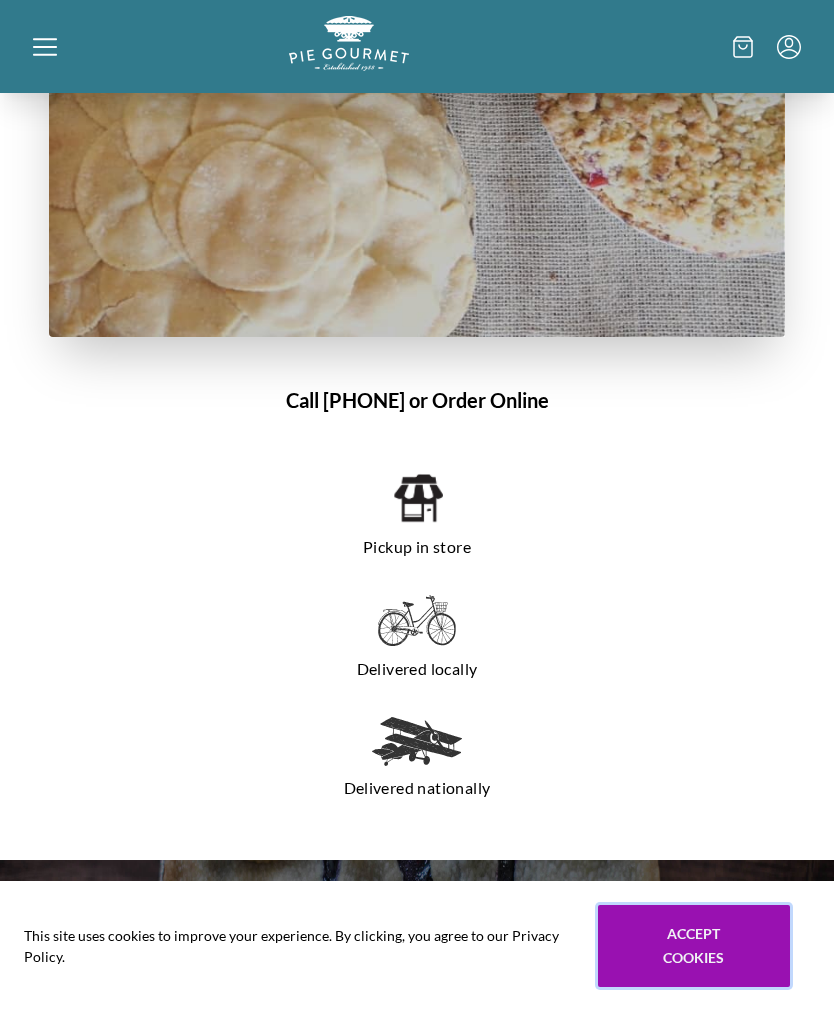 click on "Accept cookies" at bounding box center [694, 946] 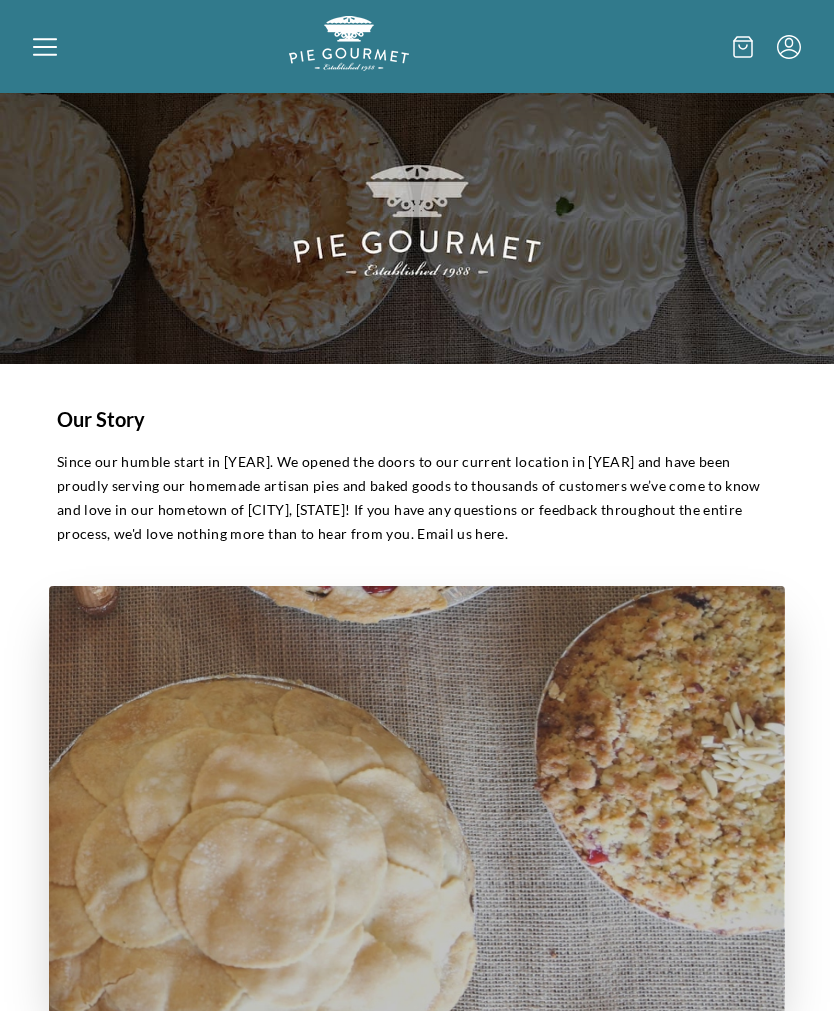 scroll, scrollTop: 0, scrollLeft: 0, axis: both 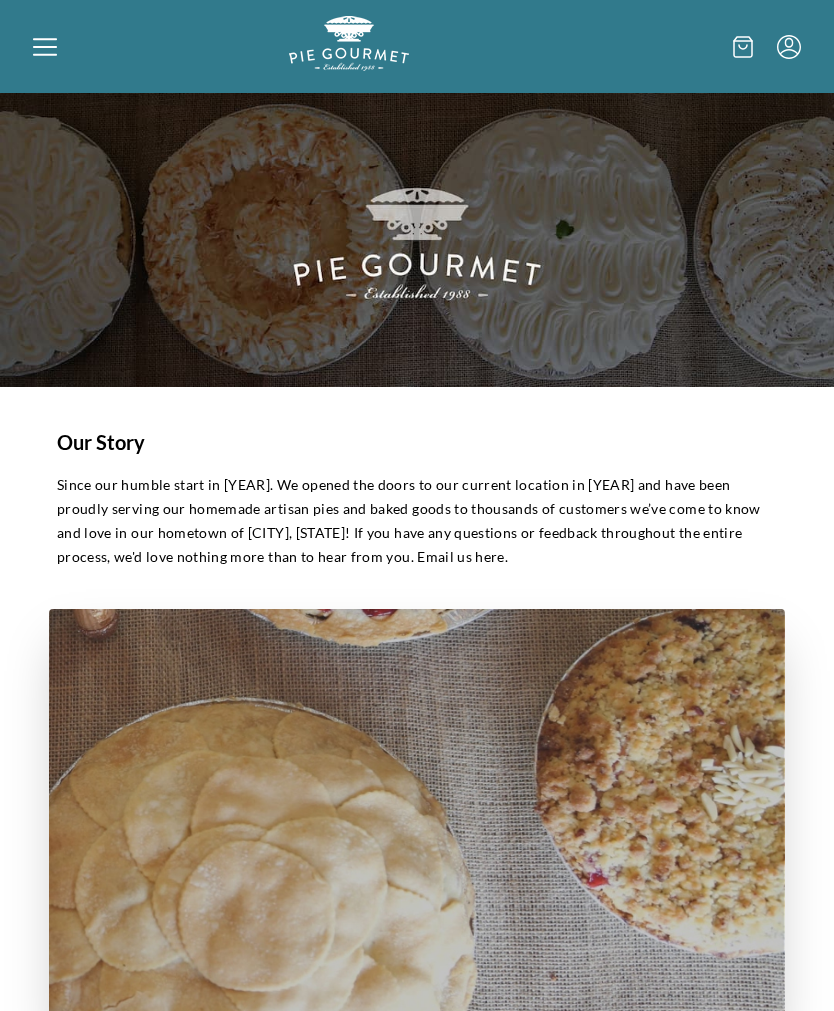 click at bounding box center [45, 47] 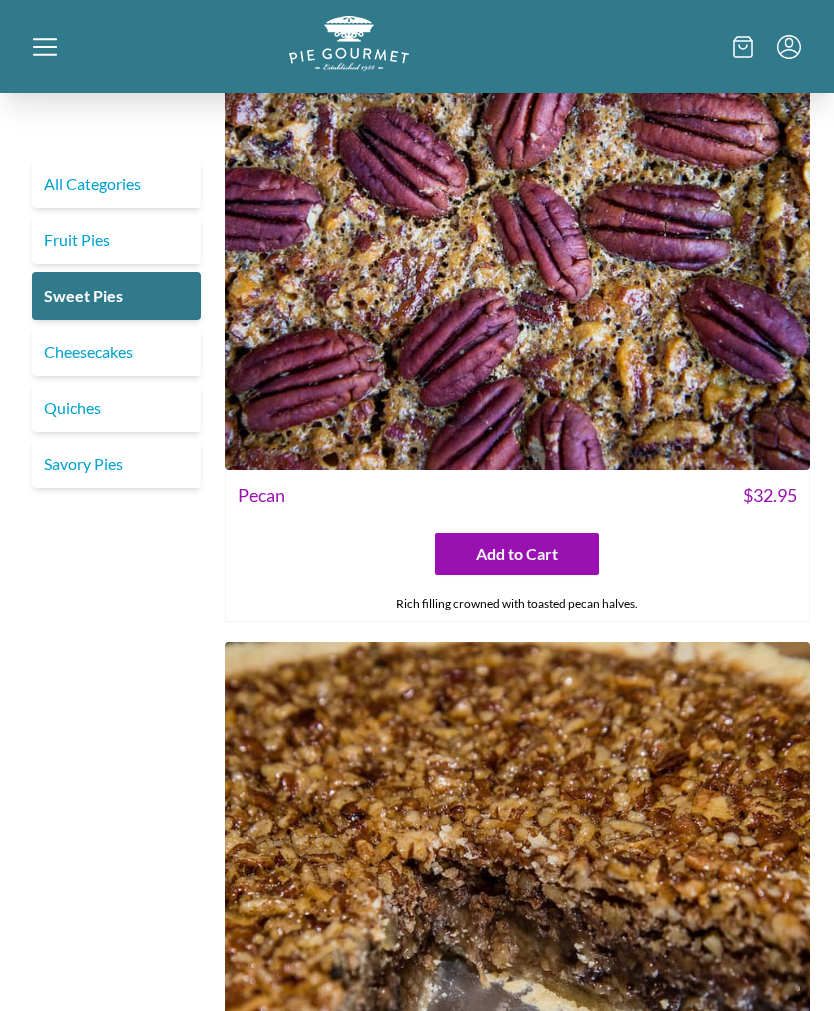 scroll, scrollTop: 4012, scrollLeft: 0, axis: vertical 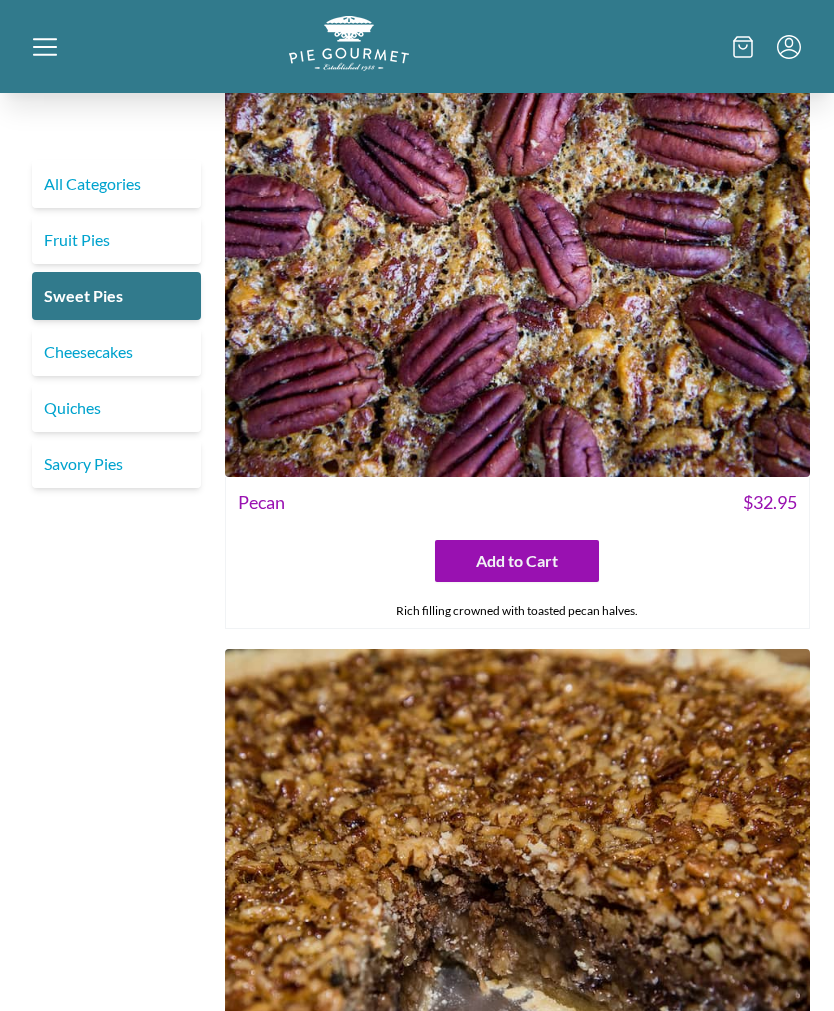 click on "Fruit Pies" at bounding box center [116, 240] 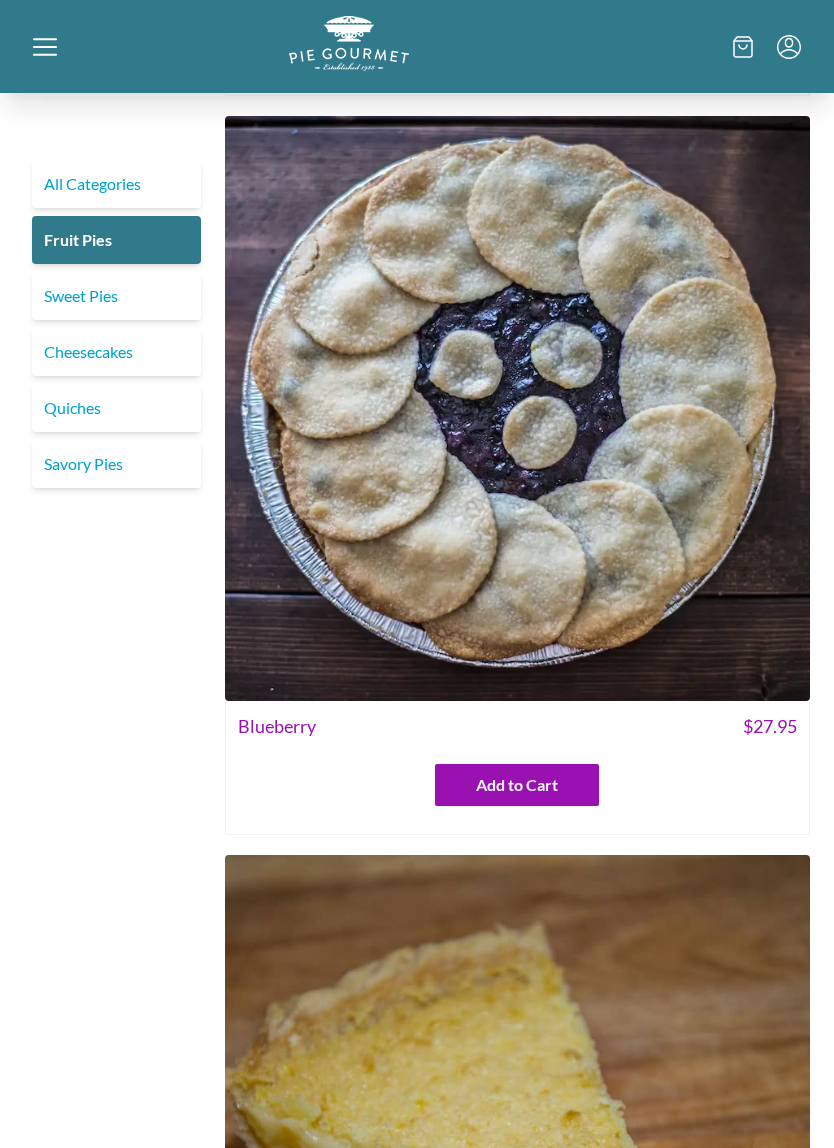 scroll, scrollTop: 795, scrollLeft: 0, axis: vertical 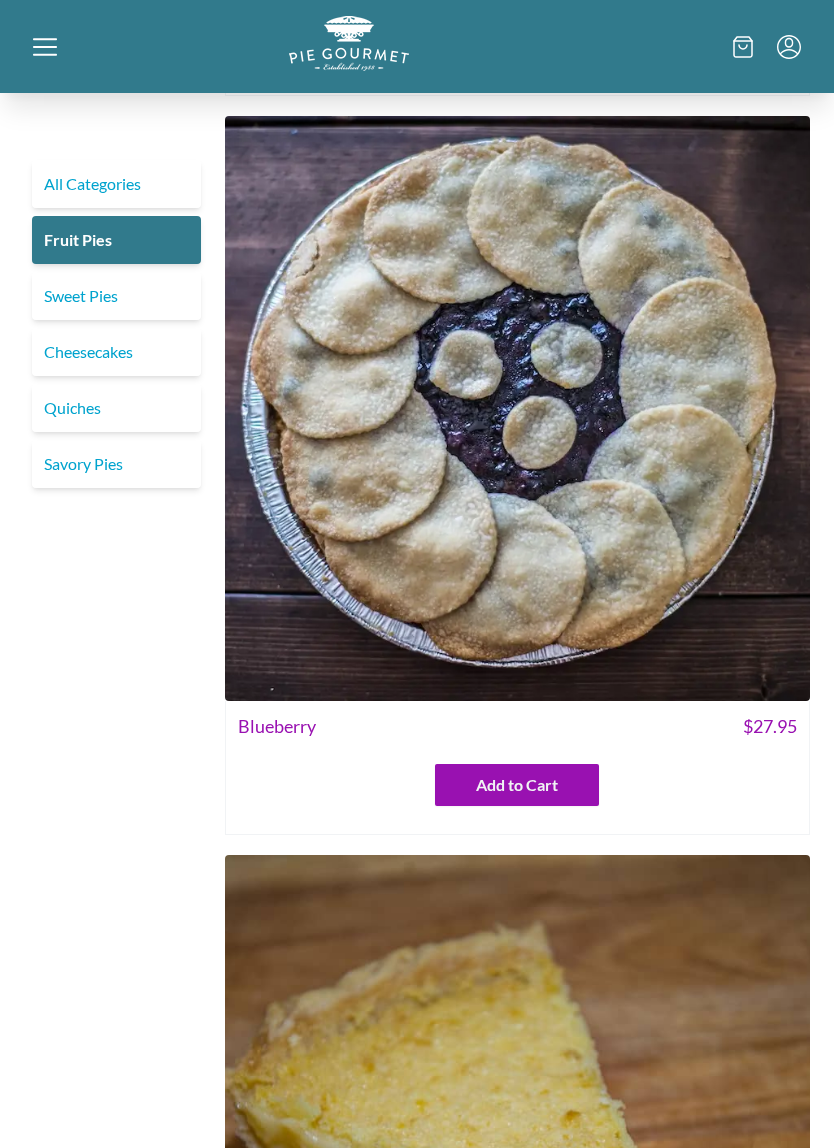 click on "Home Shop" at bounding box center (417, 46) 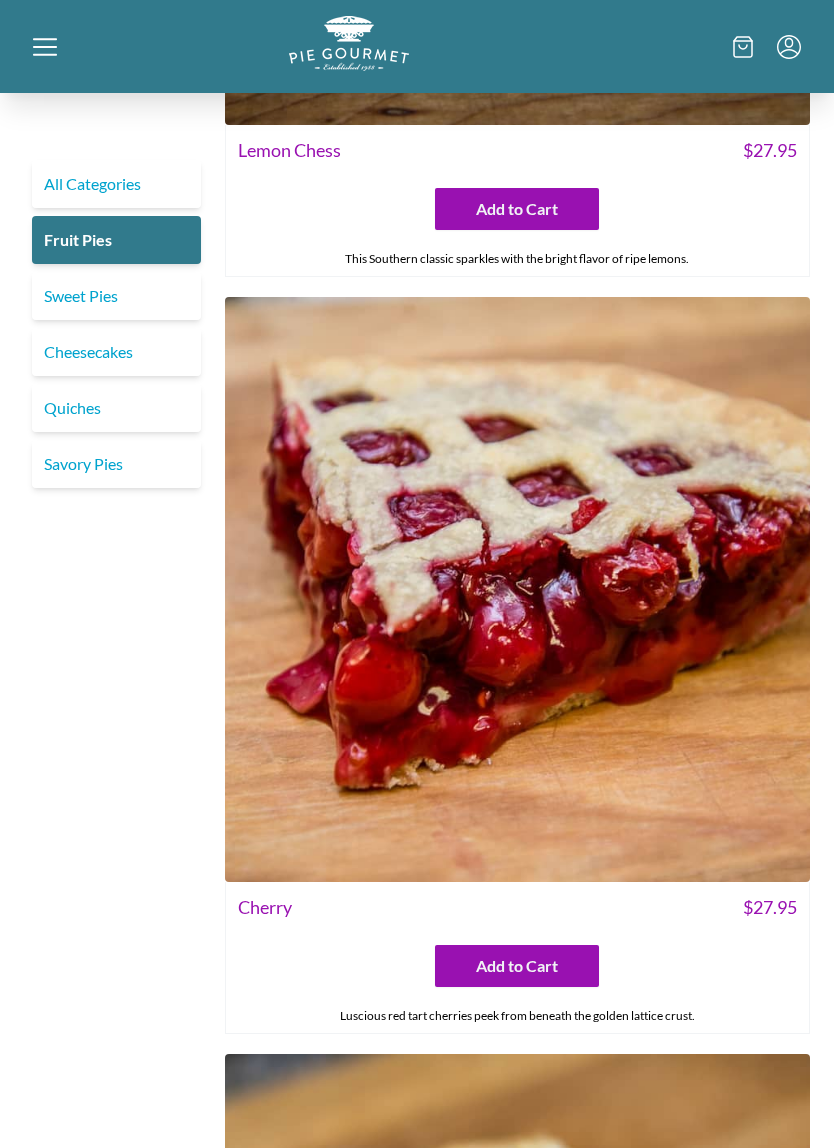 scroll, scrollTop: 2111, scrollLeft: 0, axis: vertical 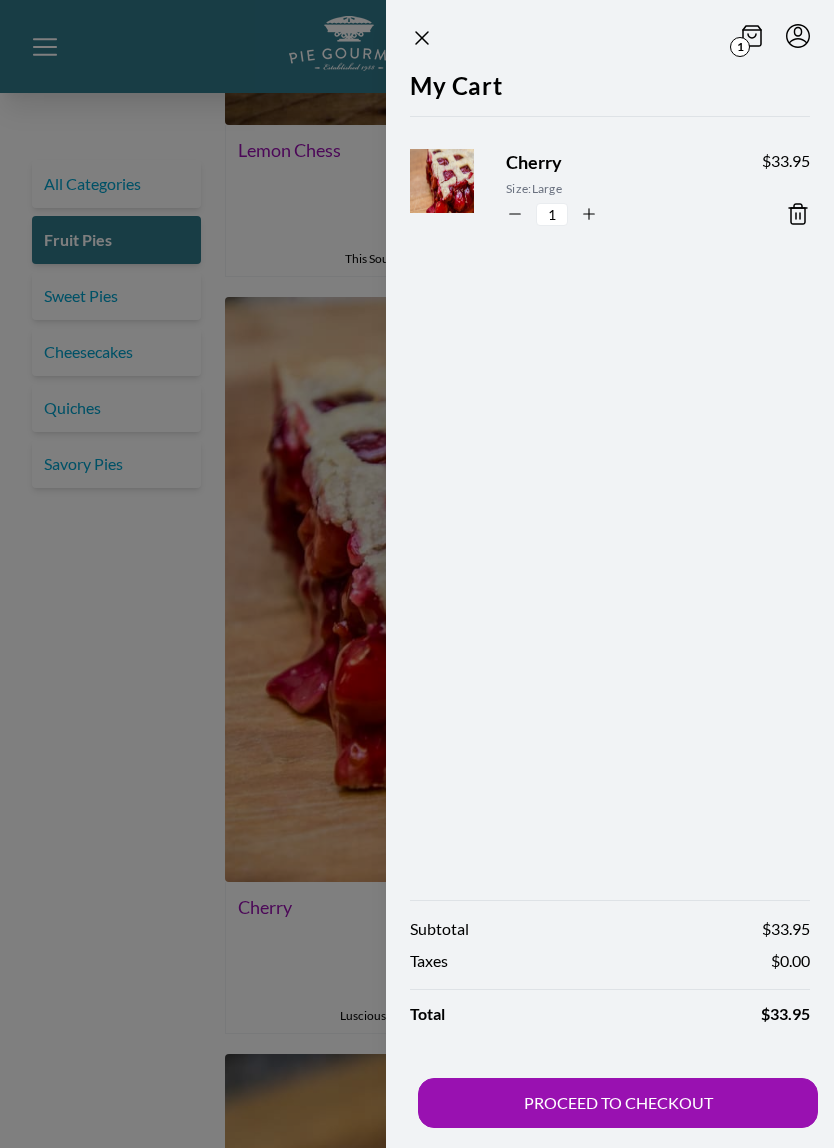 click at bounding box center (417, 574) 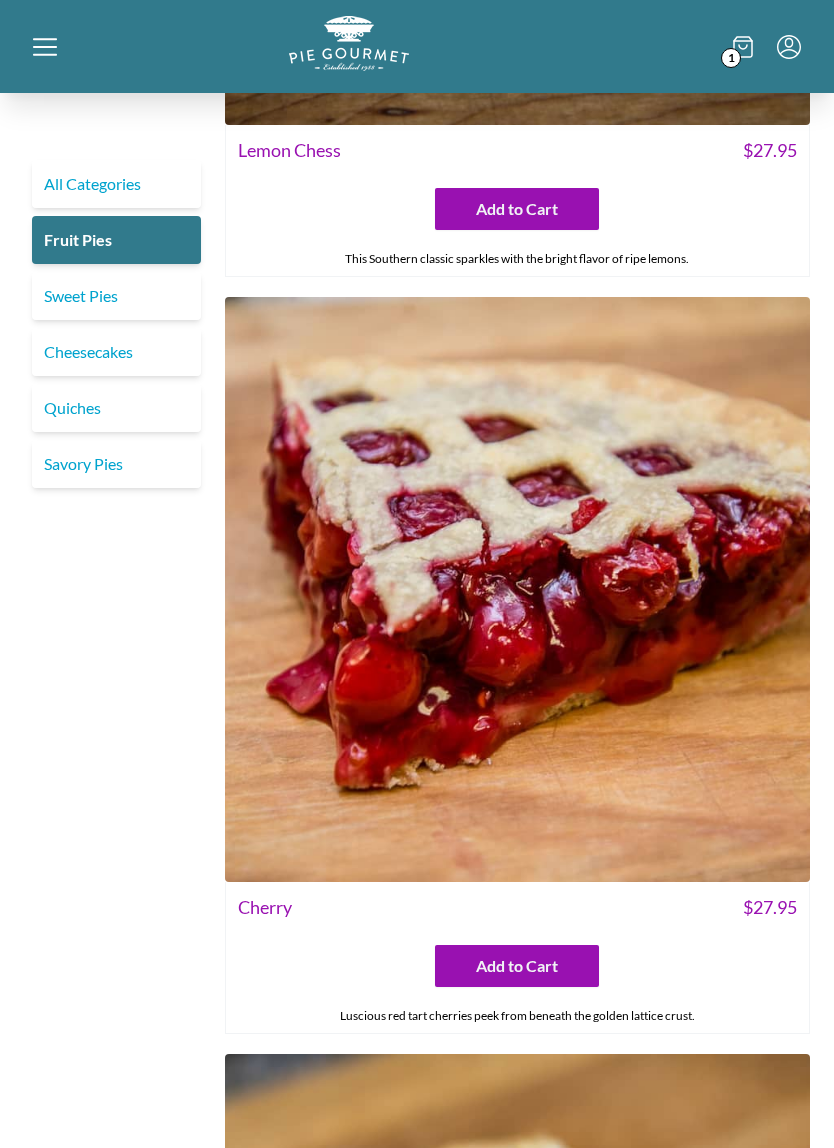 click on "All Categories  Fruit Pies  Sweet Pies  Cheesecakes  Quiches  Savory Pies" at bounding box center (116, 2616) 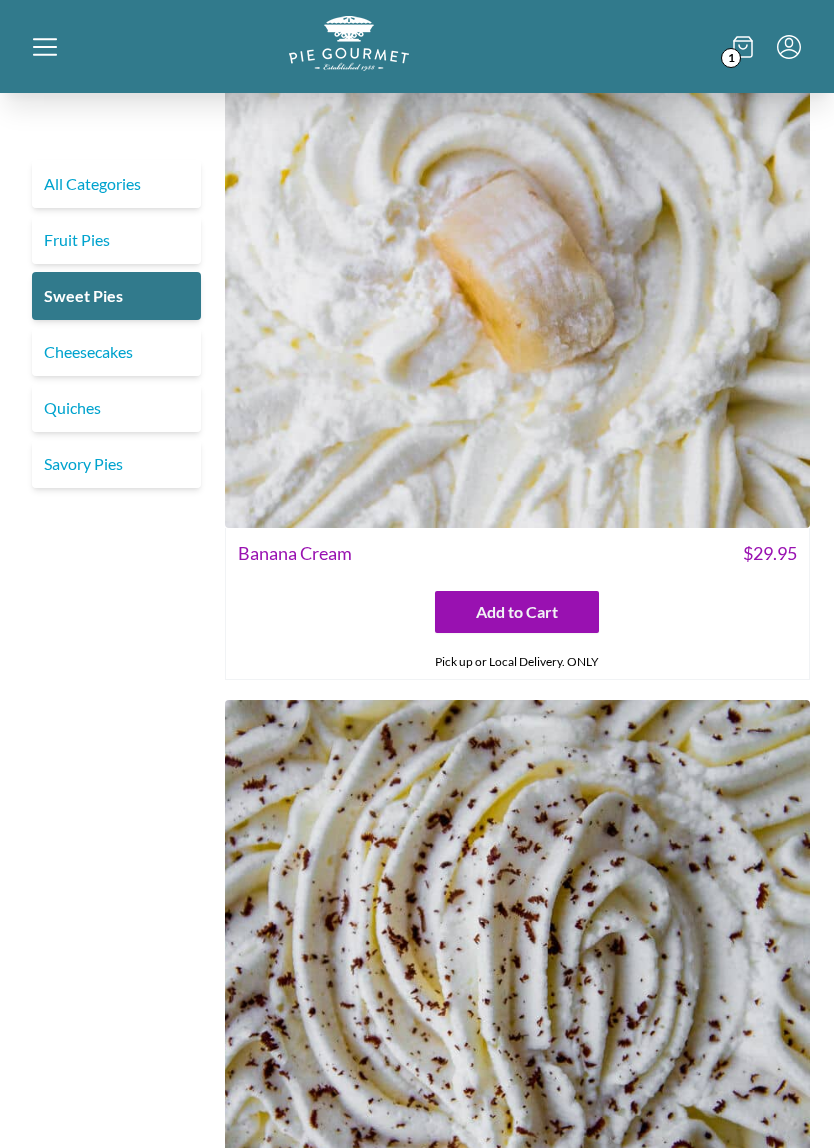 scroll, scrollTop: 1729, scrollLeft: 0, axis: vertical 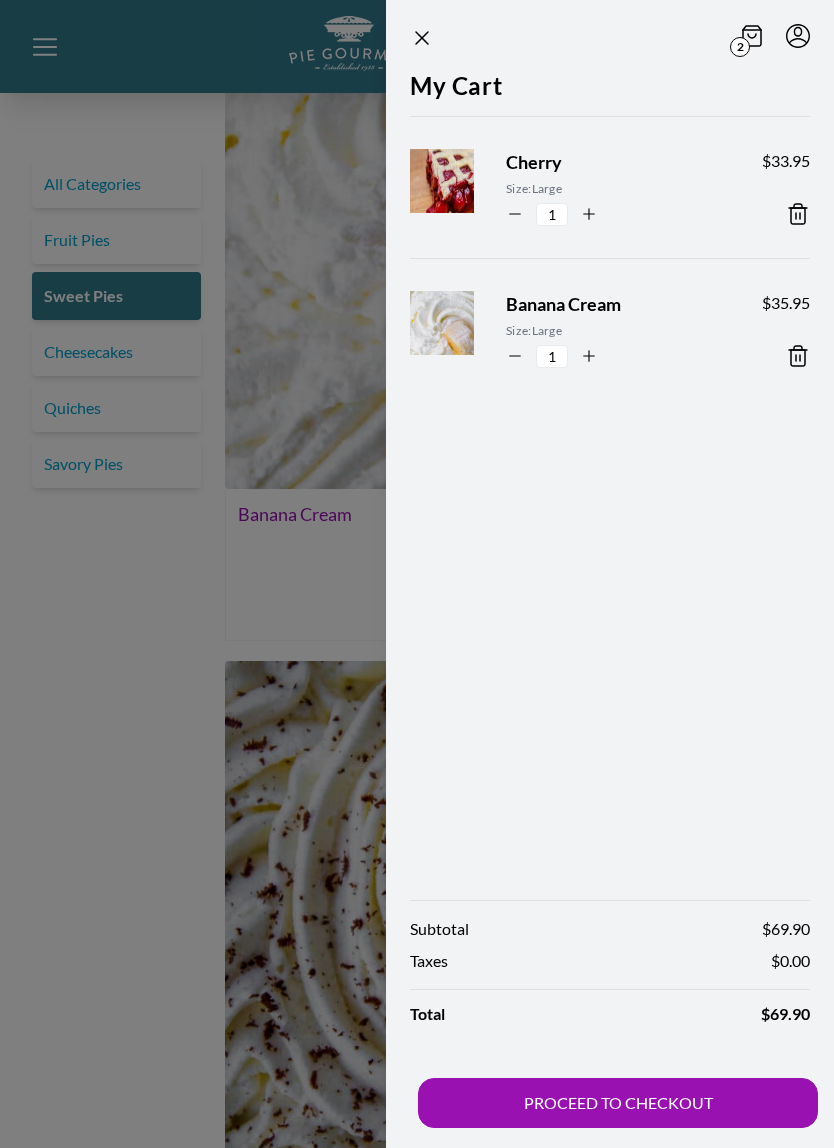 click at bounding box center [417, 574] 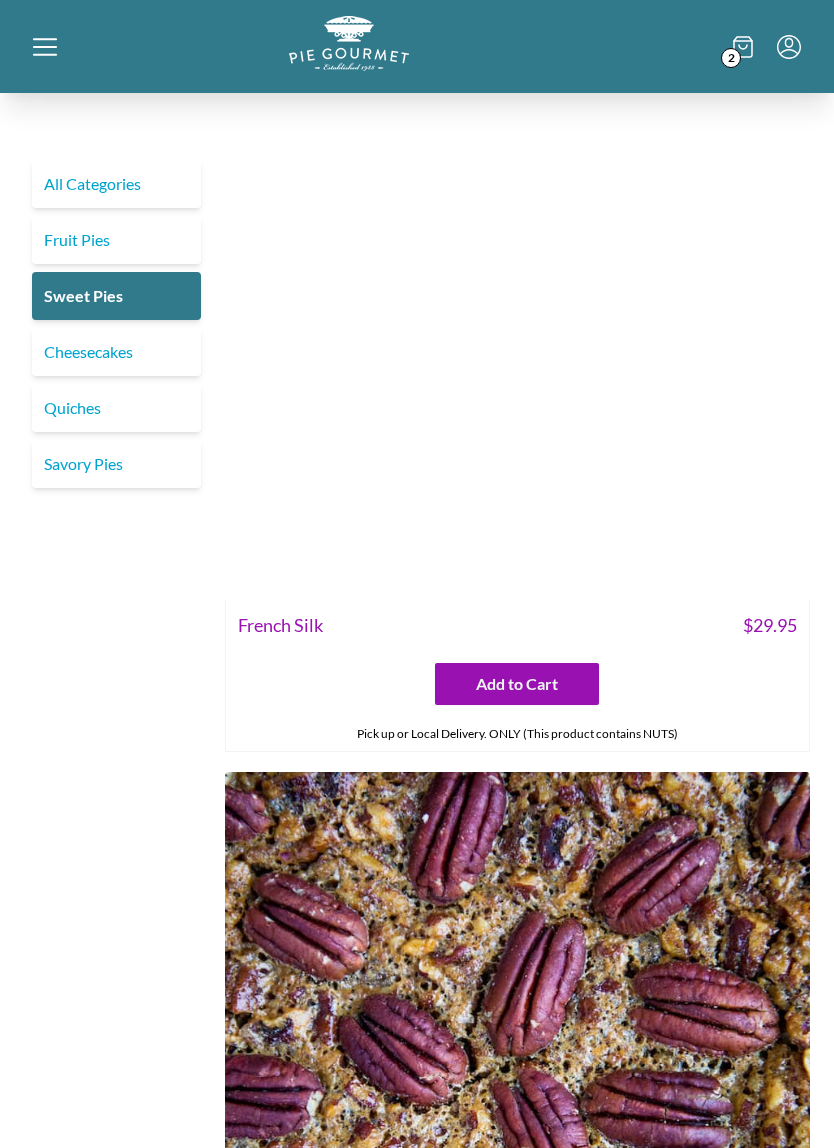 scroll, scrollTop: 3133, scrollLeft: 0, axis: vertical 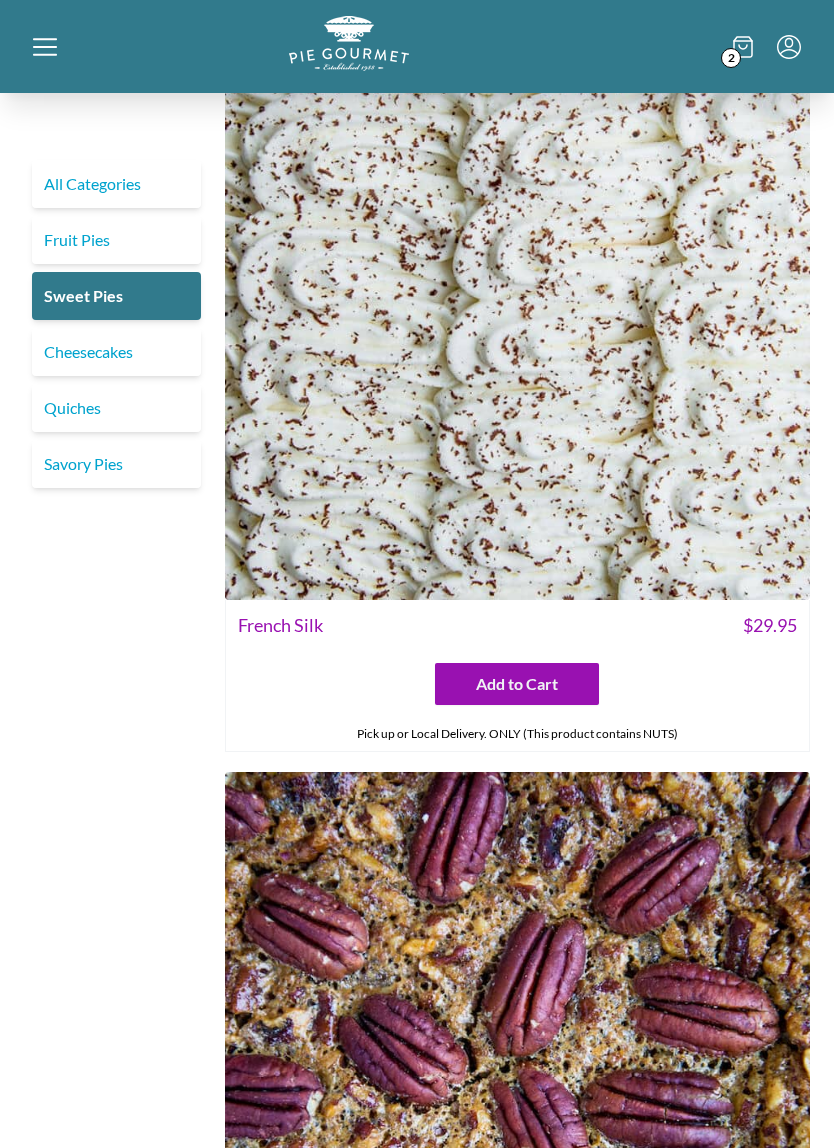 click on "Savory Pies" at bounding box center (116, 464) 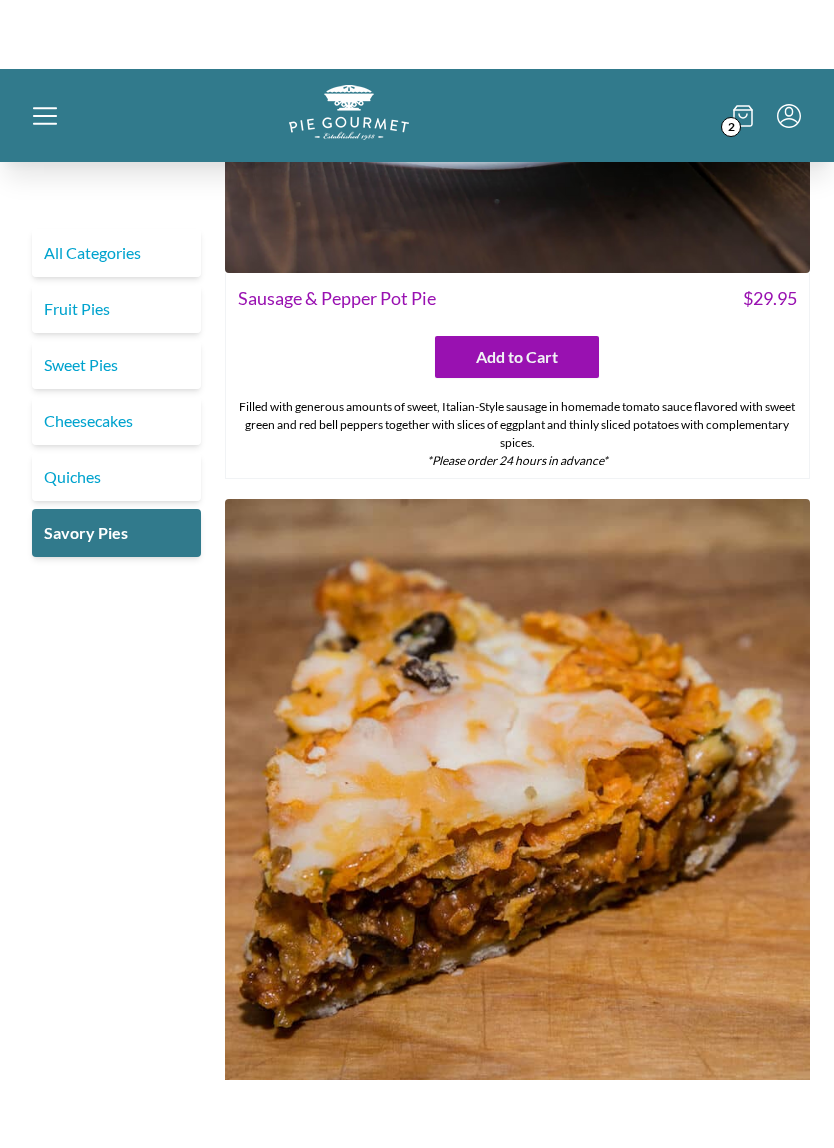 scroll, scrollTop: 4183, scrollLeft: 0, axis: vertical 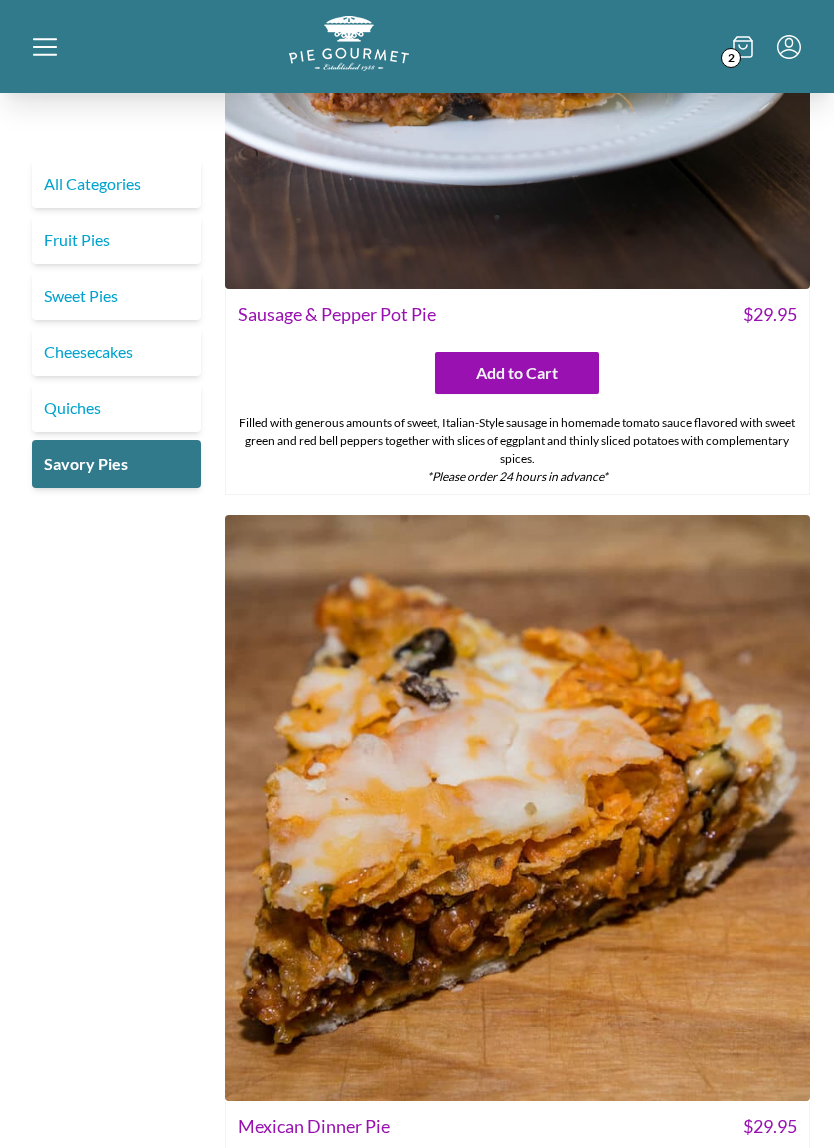 click at bounding box center [743, 47] 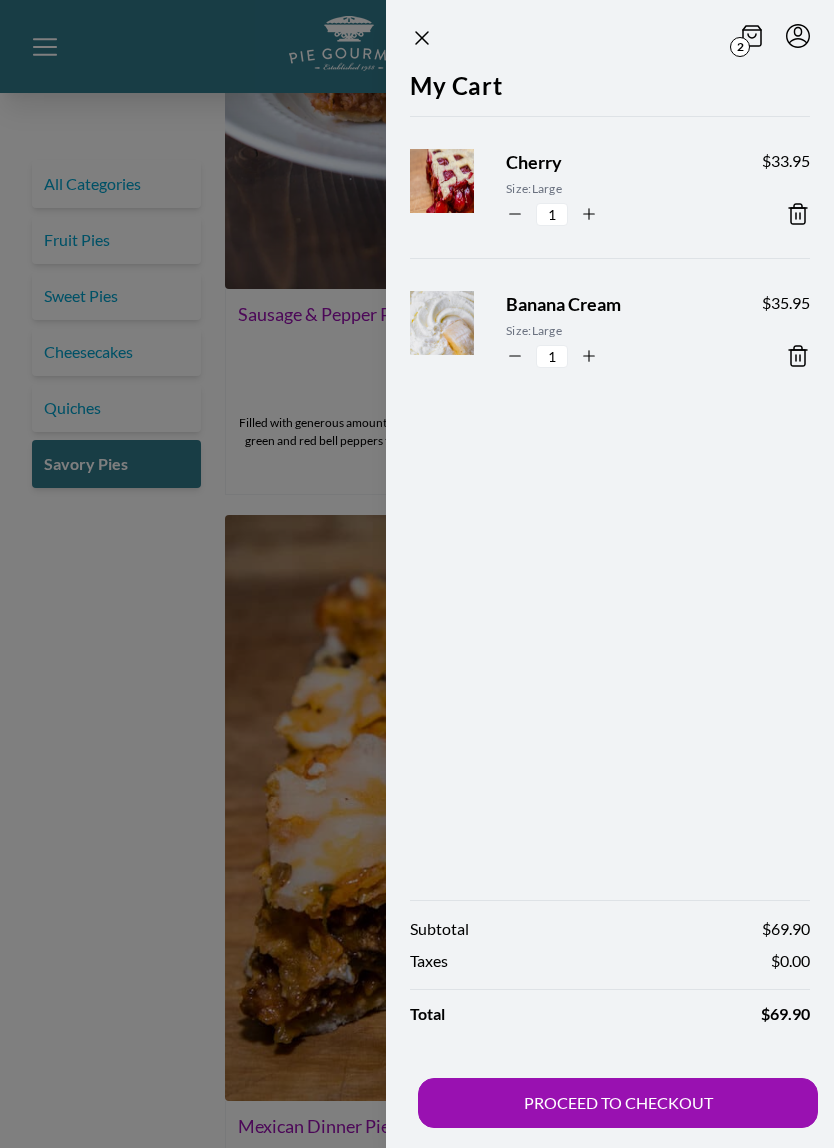 click on "PROCEED TO CHECKOUT" at bounding box center [618, 1103] 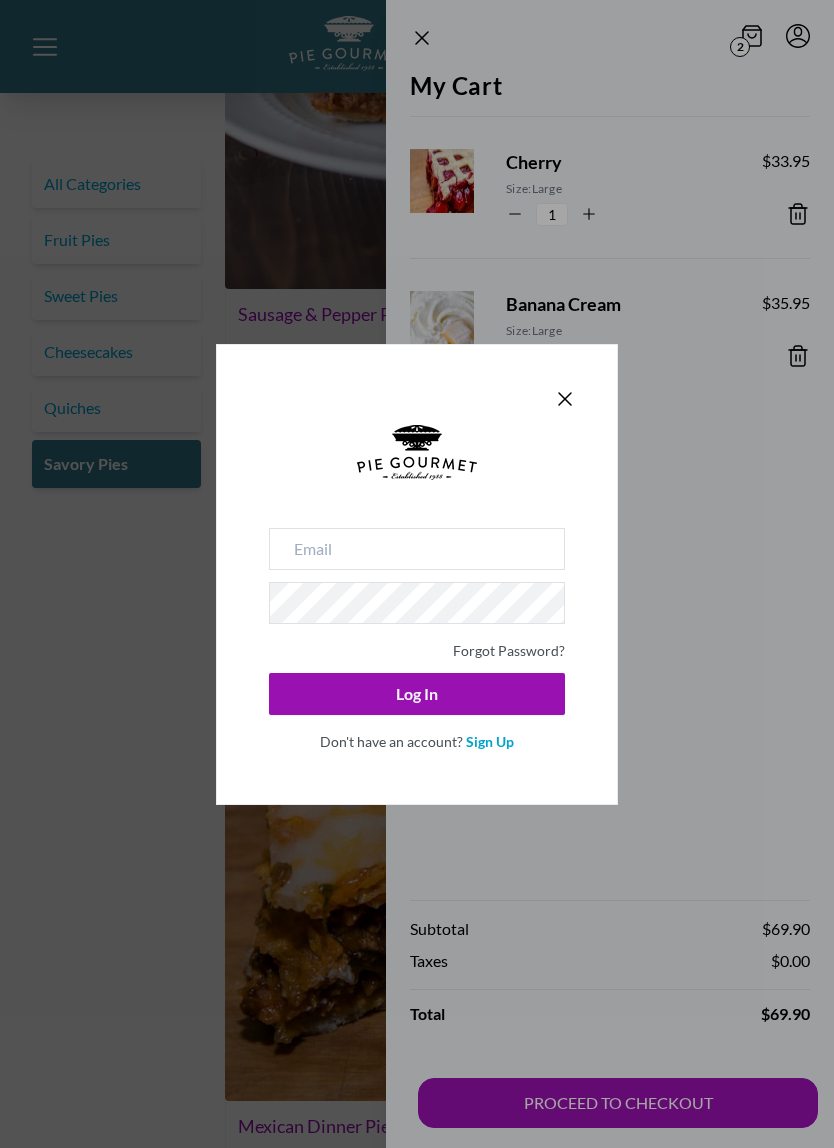 click on "Forgot Password? Log In Don't have an account?   Sign Up" at bounding box center (417, 574) 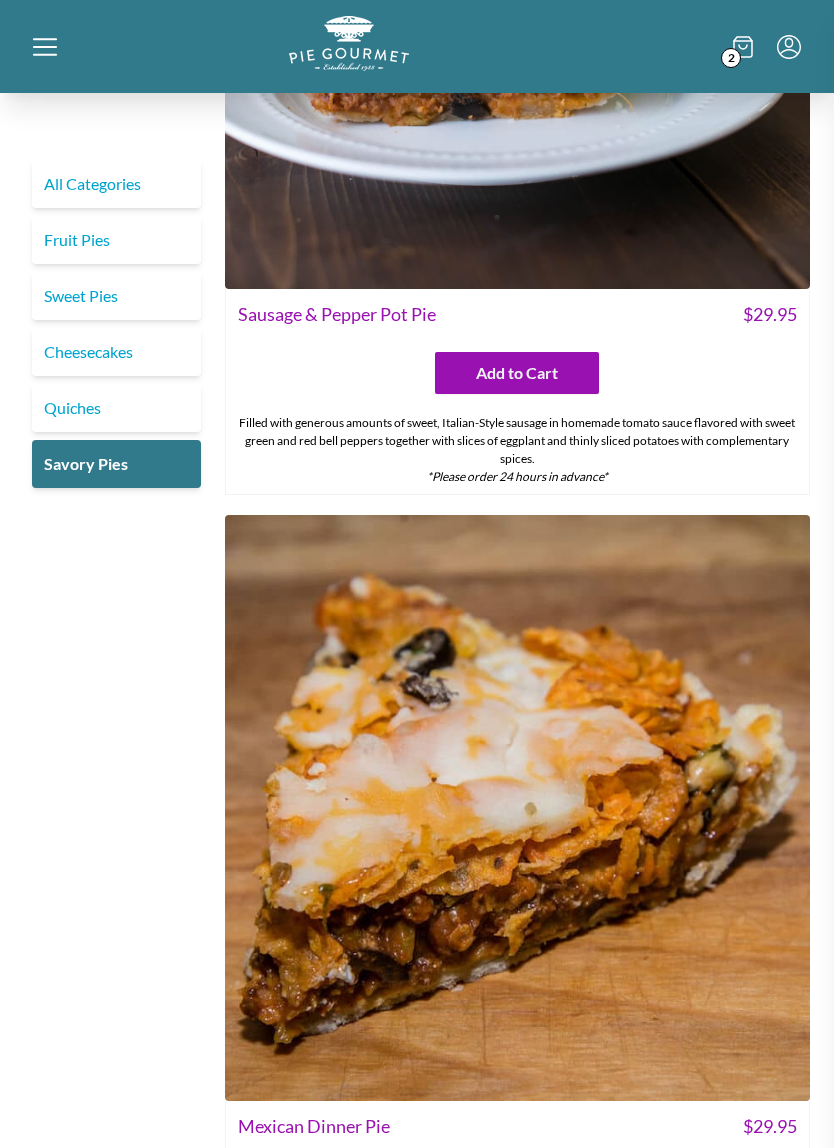 click at bounding box center [417, 574] 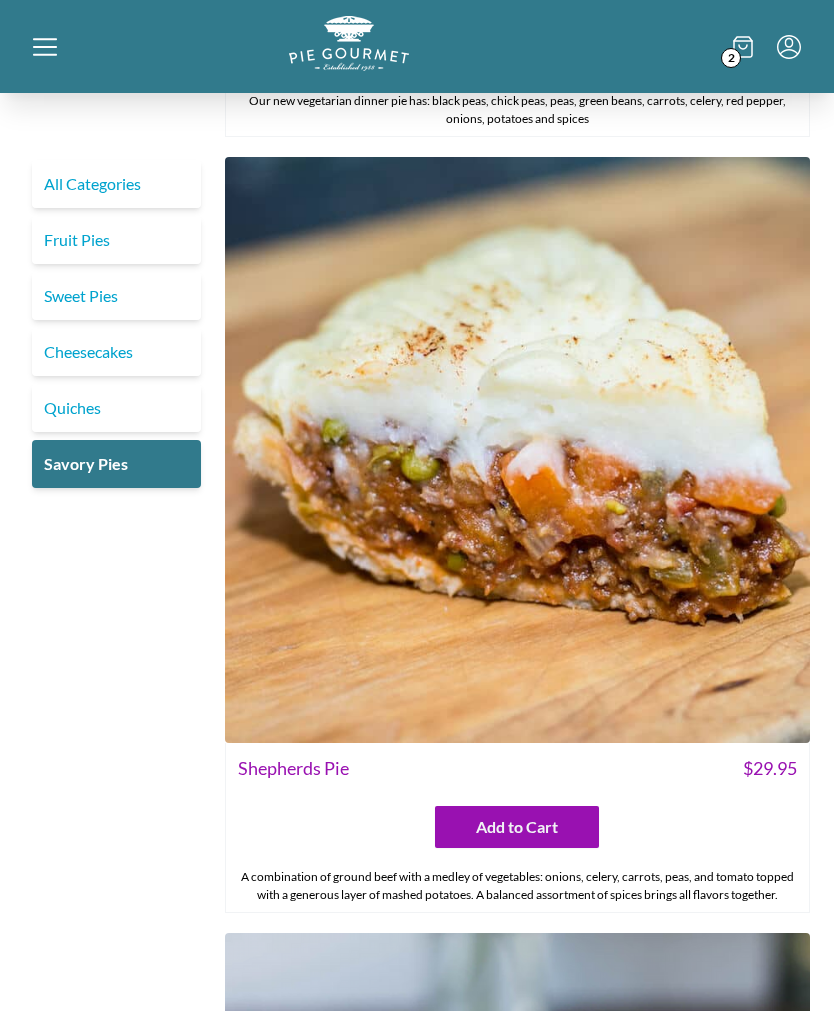 click at bounding box center [45, 46] 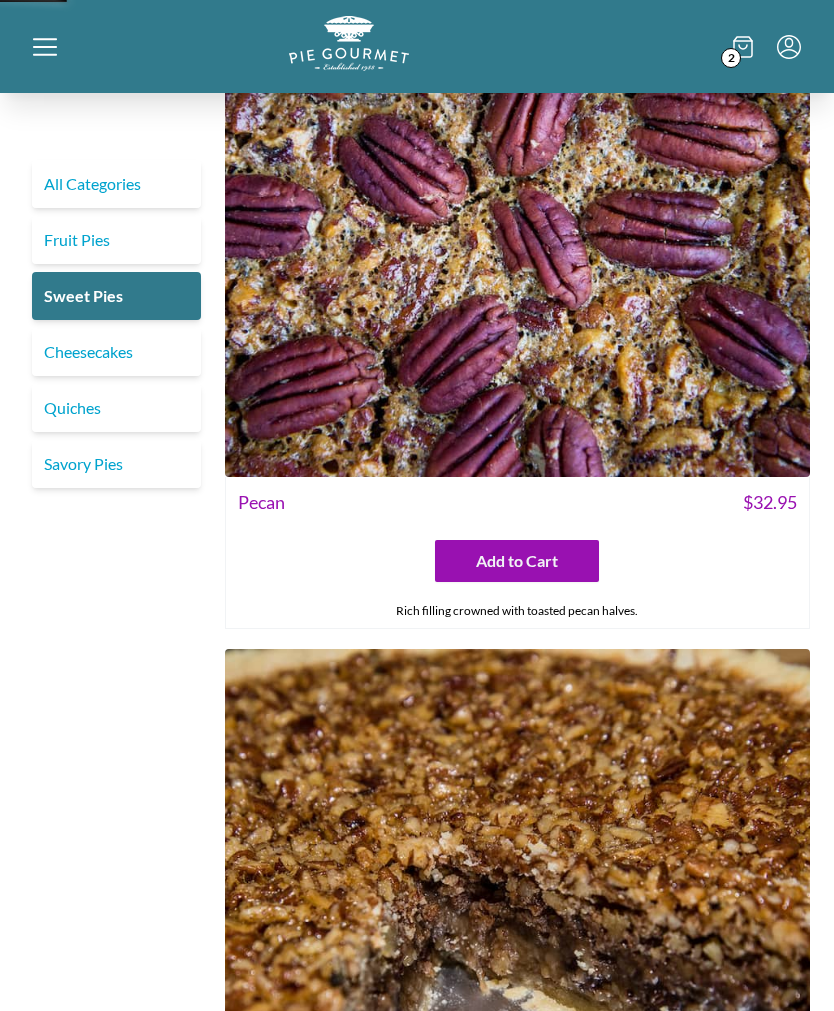 scroll, scrollTop: 0, scrollLeft: 0, axis: both 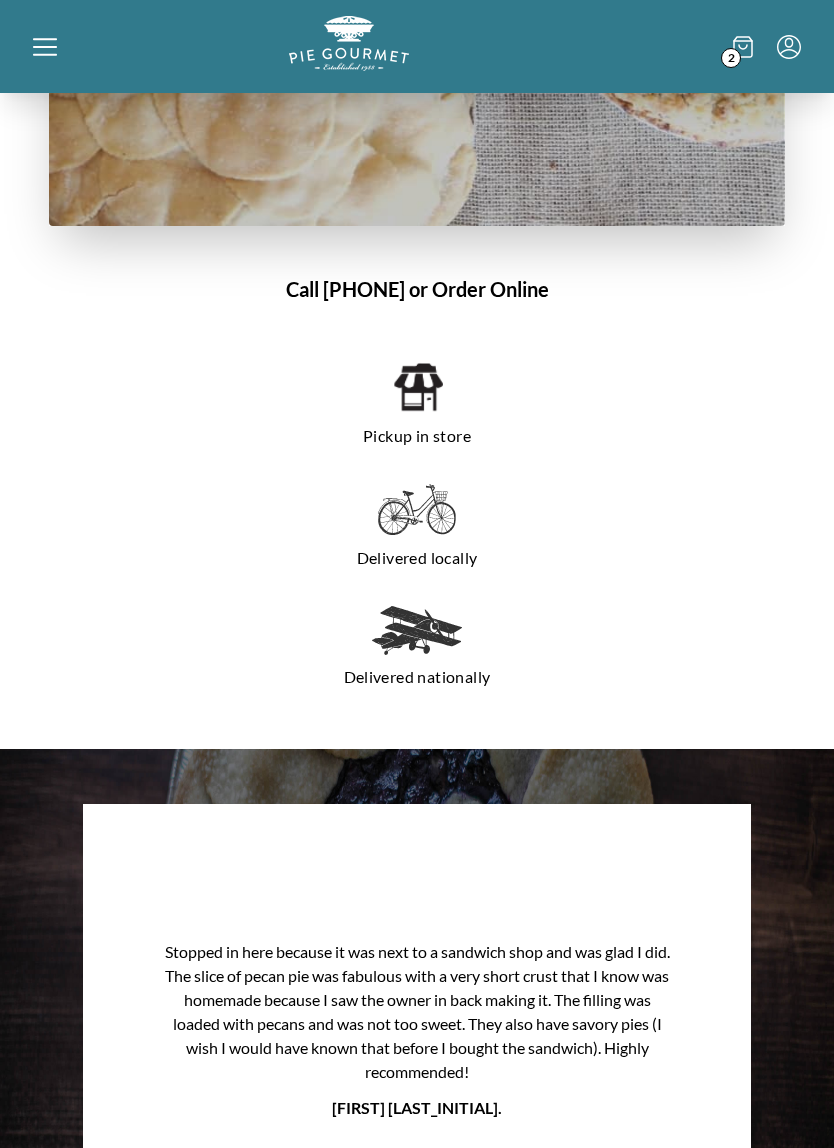 click on "Delivered locally" at bounding box center (417, 436) 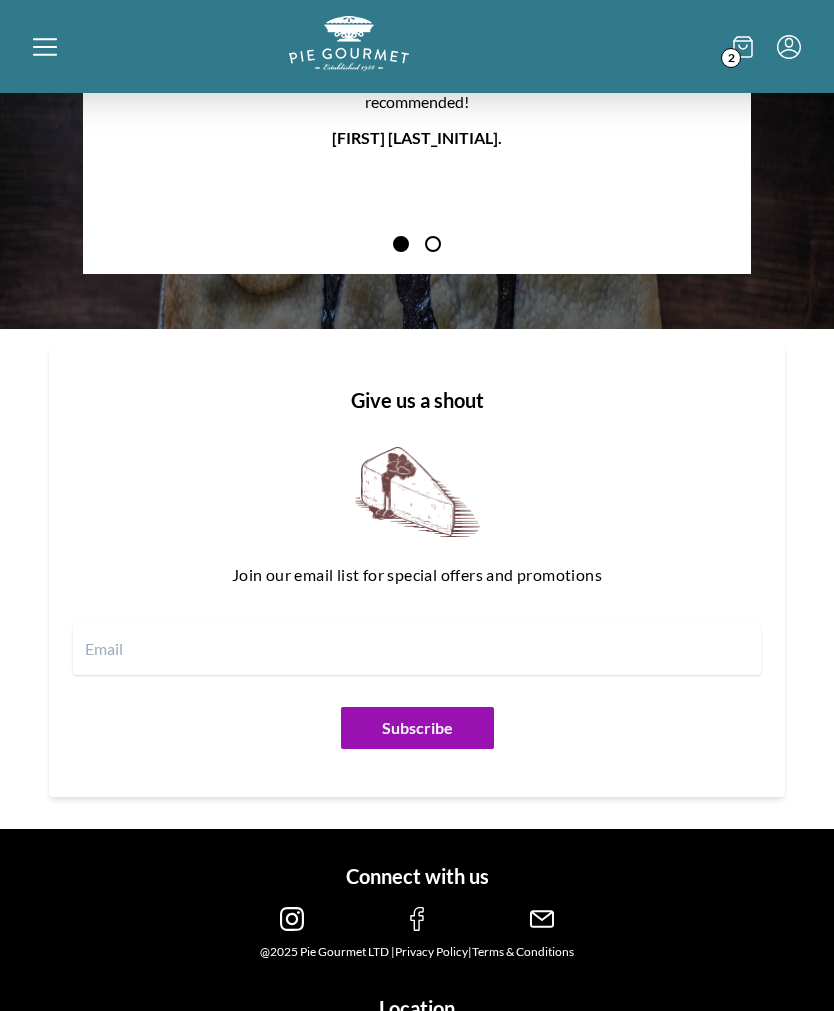 scroll, scrollTop: 2380, scrollLeft: 0, axis: vertical 